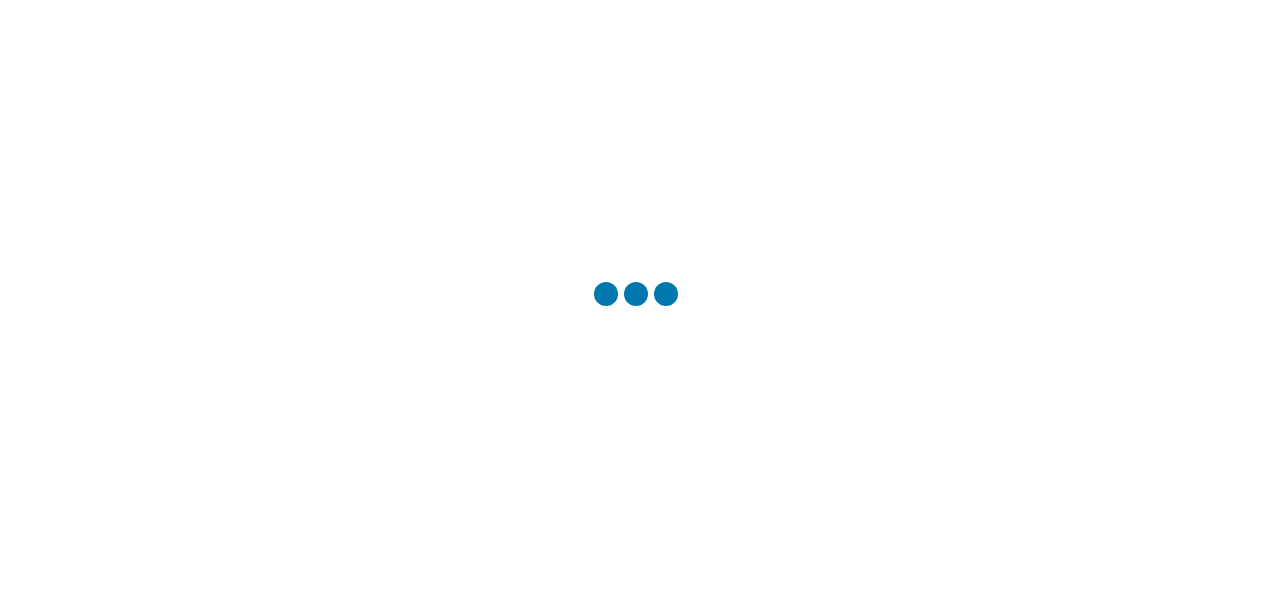 scroll, scrollTop: 0, scrollLeft: 0, axis: both 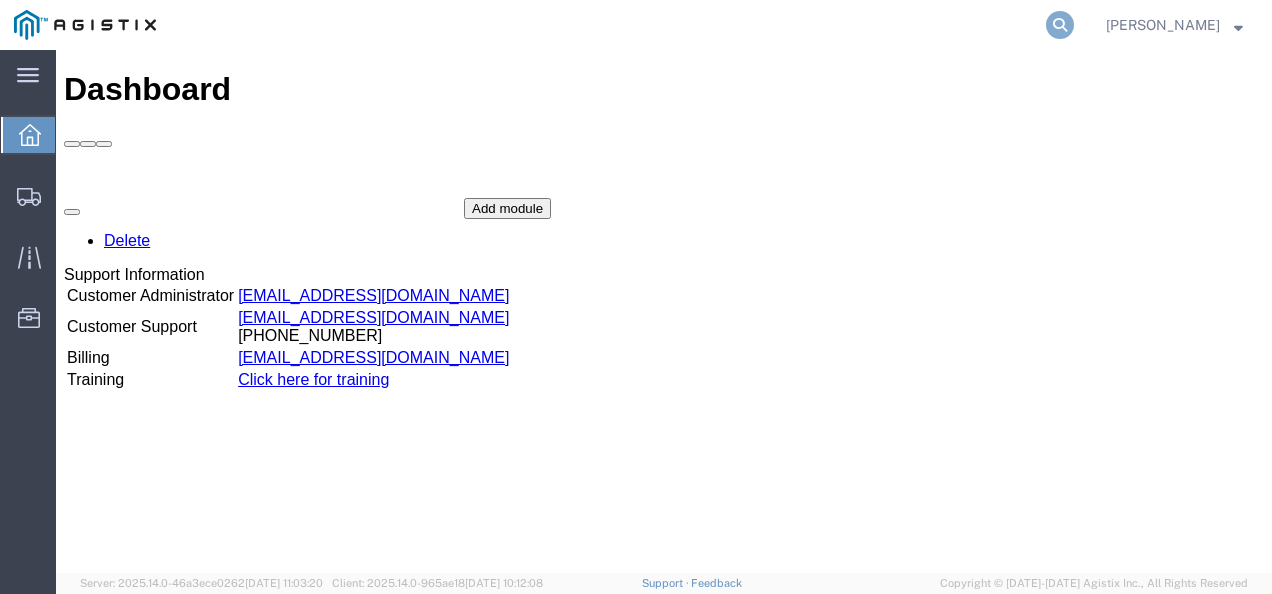 click 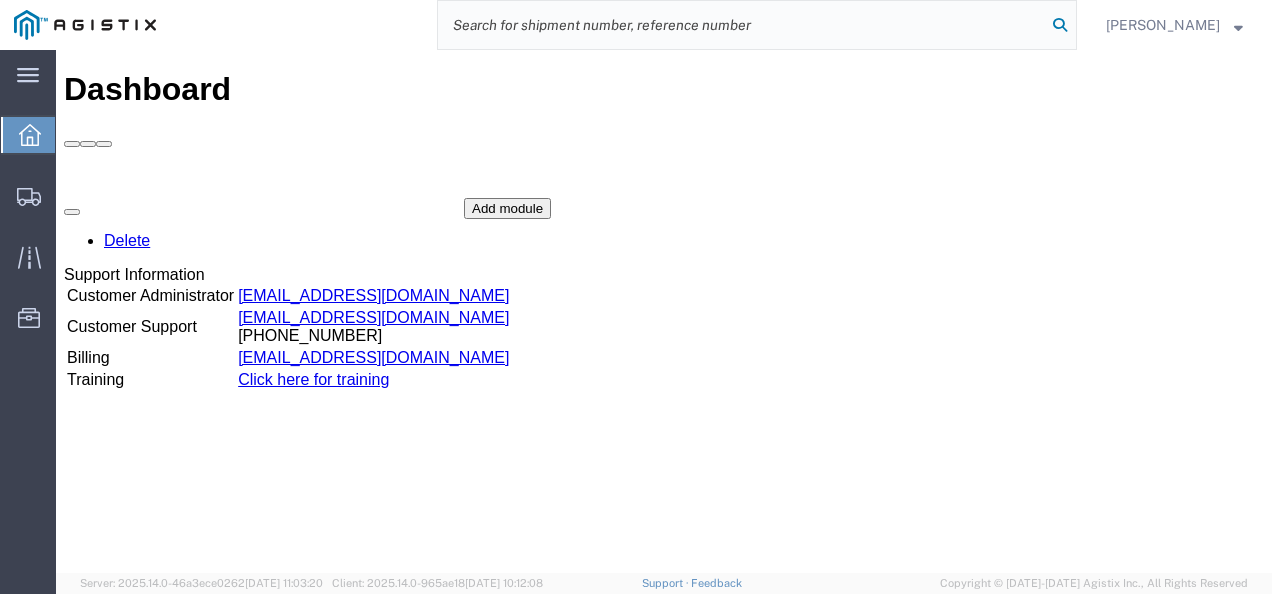 paste on "56127422" 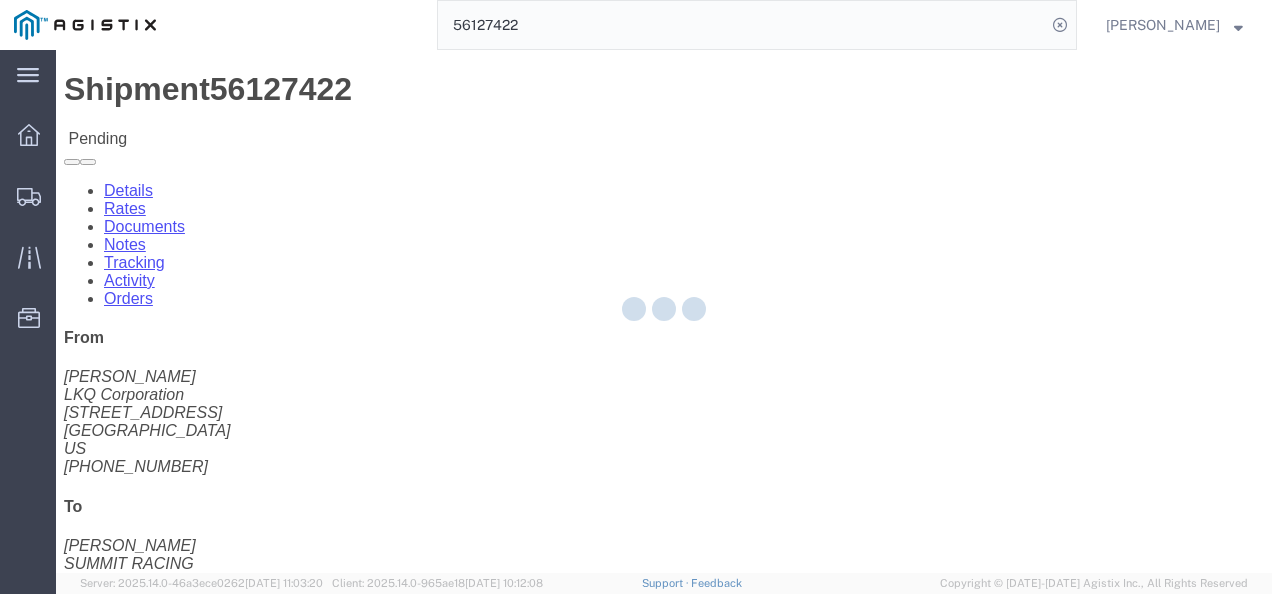 click on "Ship From LKQ Corporation (MICHAEL VASQUEZ) 1882 1102 W Carrier Pkwy STE 100 Grand Prairie, TX 75050 United States 800-421-3746 Ship To
SUMMIT RACING (DARRELL MILLER) 2700 GILCHRIST RD AKRON, OH 44305 United States 330-630-0270 ext. 7241
Pickup & Delivery Dates
07/11/2025  13:00
-
07/11/2025  15:00  07/14/2025  09:00 Edit Date and Time
Pickup Date:
Pickup Start Date Pickup Start Time Pickup Open Date and Time Jul 11 2025 1:00 PM Pickup Close Date Pickup Close Time
Pickup Close Date and Time
Jul 11 2025 3:00 PM
Delivery by Date
Delivery Start Date Delivery Start Time
Deliver Open Date and Time
Jul 14 2025 9:00 AM Deliver Close Date Deliver Close Time
Deliver Close Date and Time
Notify carrier of changes
Cancel
Save
Open Time 1:00 PM Cancel Apply   Close Time 3:00 PM" 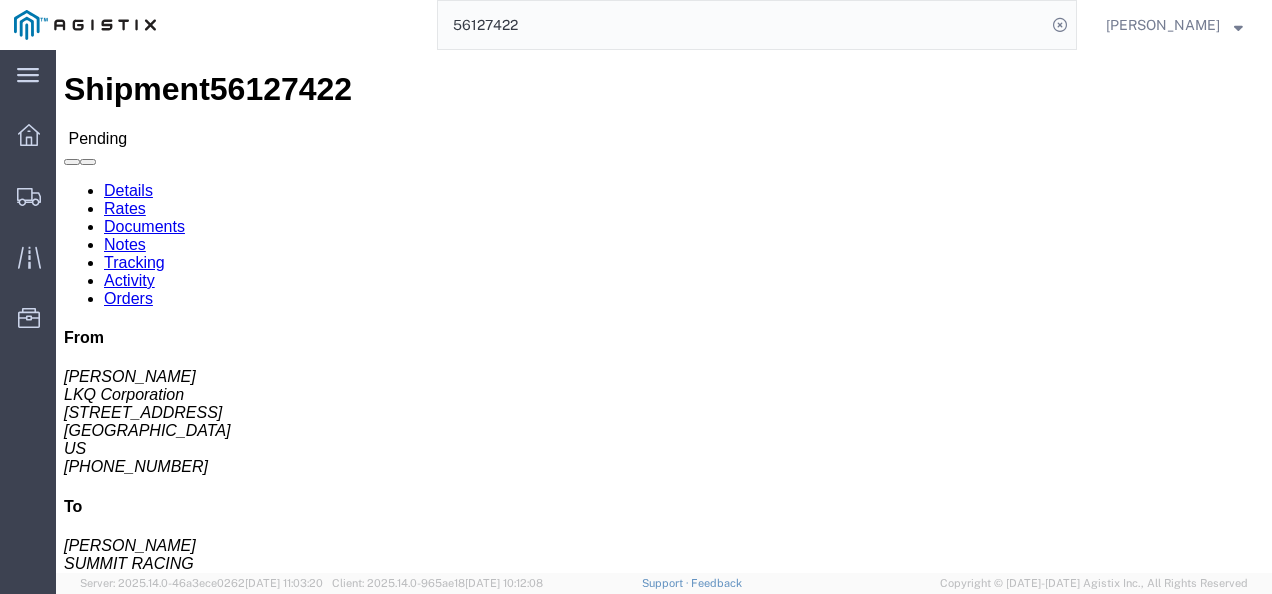 click on "Leg 1 - Truckload Vehicle 1: Standard Dry Van (53 Feet) Number of trucks: 1" 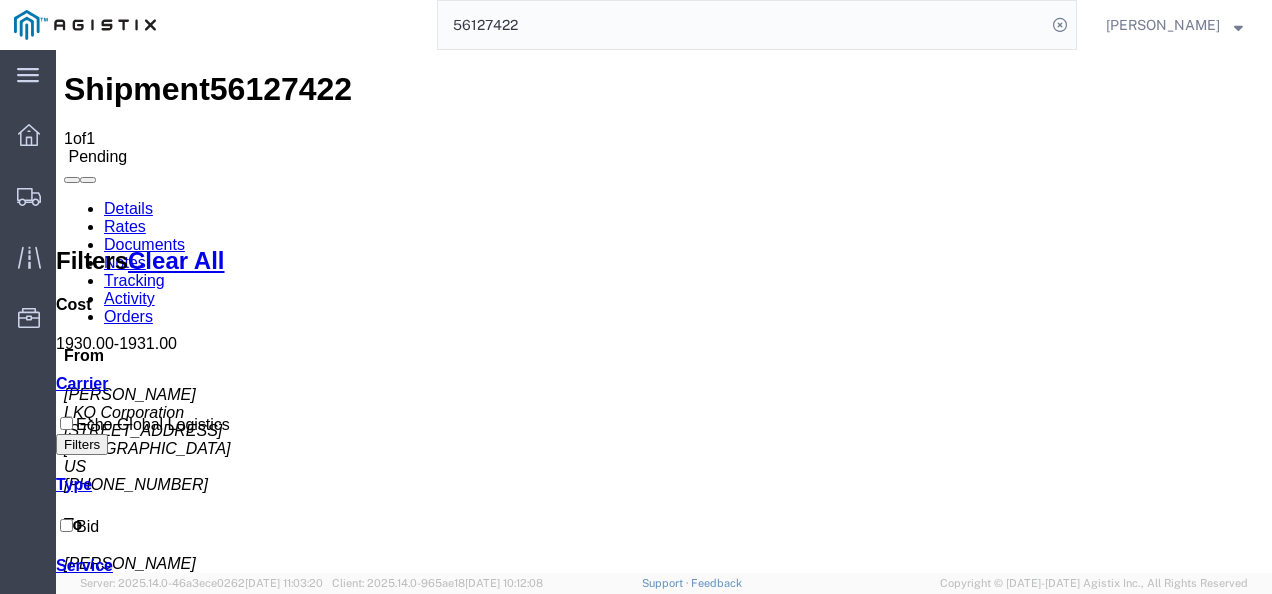 click on "Shipment  56127422 1
of
1   Pending Details Rates Documents Notes Tracking Activity Orders From MICHAEL VASQUEZ LKQ Corporation 1102 W Carrier Pkwy STE 100 Grand Prairie, TX 75050 US 800-421-3746 To DARRELL MILLER SUMMIT RACING 2700 GILCHRIST RD AKRON, OH 44305 US 330-630-0270 Other details Reference #: 56127422 Ship Date/Time: 07/11/2025 Mode: Truckload Created By: Agistix Truckload Services Created By Email:
offline_notificatio...
Carrier Information Tracking No:  Contact Name:  Contact Phone:  Service Level:  Carrier: N/A Transit status:  Please fix the following errors Rates Filter Filters Clear All Cost 1930.00  -
1931.00 Transit Days Carrier   Echo Global Logistics Filters Type   Bid Service   TL Standard 3 - 5 Day Search: Carrier Service Estimated Transit Transit Days Type Cost Confirm Echo Global Logistics TL Standard 3 - 5 Day 3-5 Day Economy Bid 1,930.00 USD Showing 1 to 1 of 1 entries Please fix the following errors To" at bounding box center [664, 887] 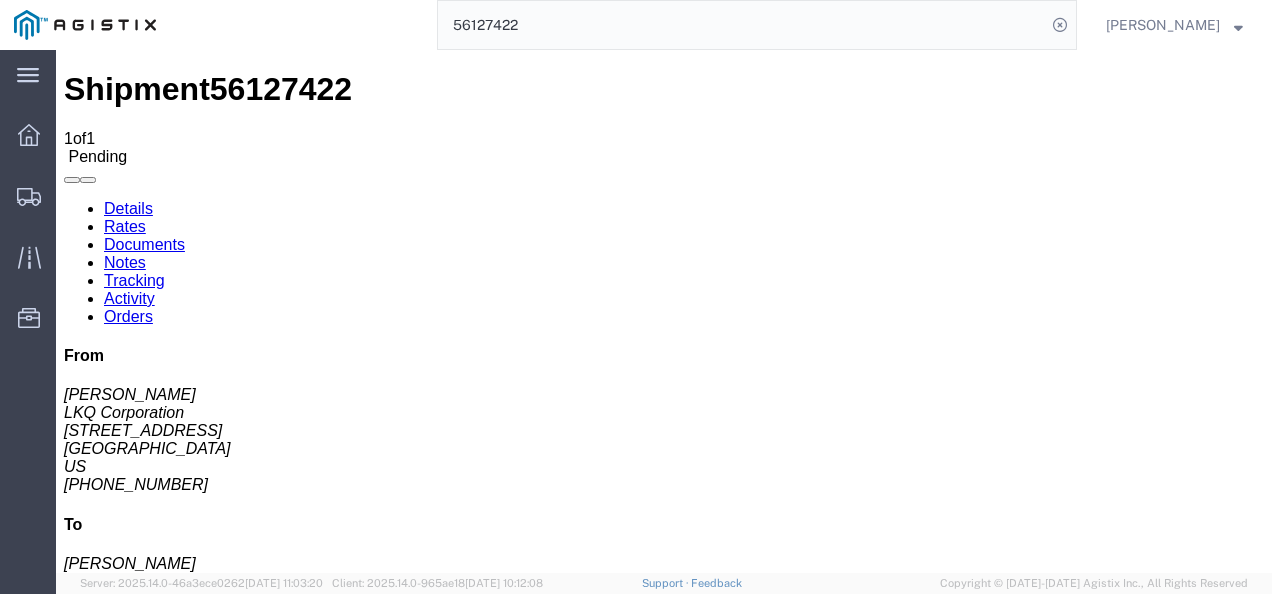 click on "Leg 1 - Truckload
Vehicle 1: Standard Dry Van (53 Feet) Number of trucks: 1" 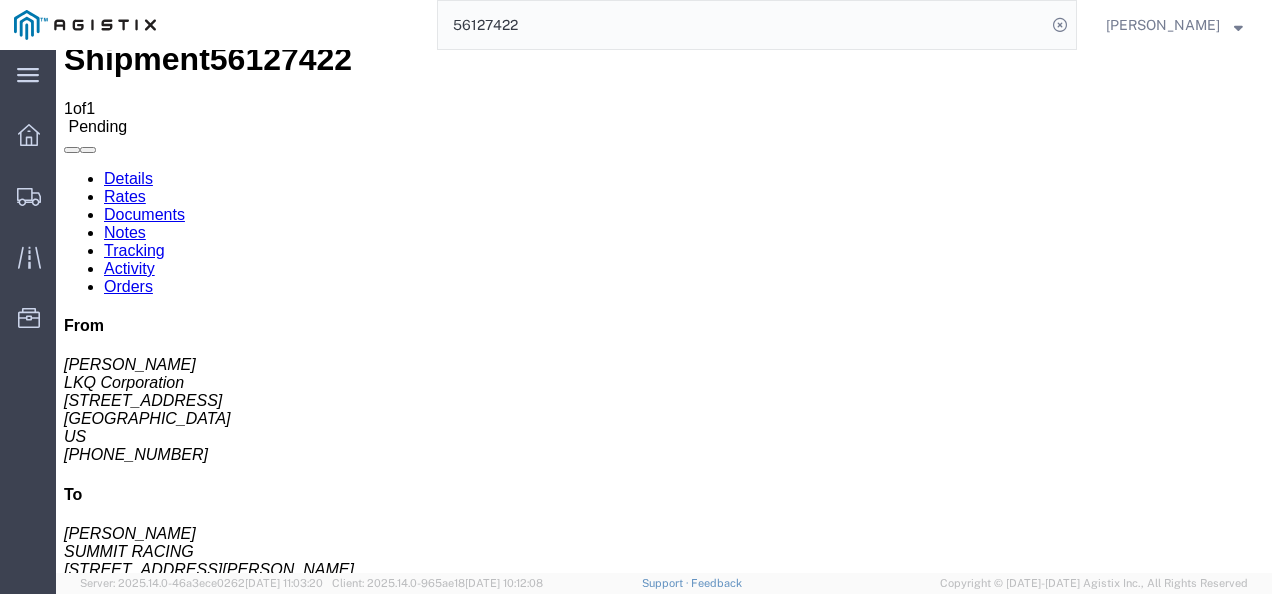 scroll, scrollTop: 0, scrollLeft: 0, axis: both 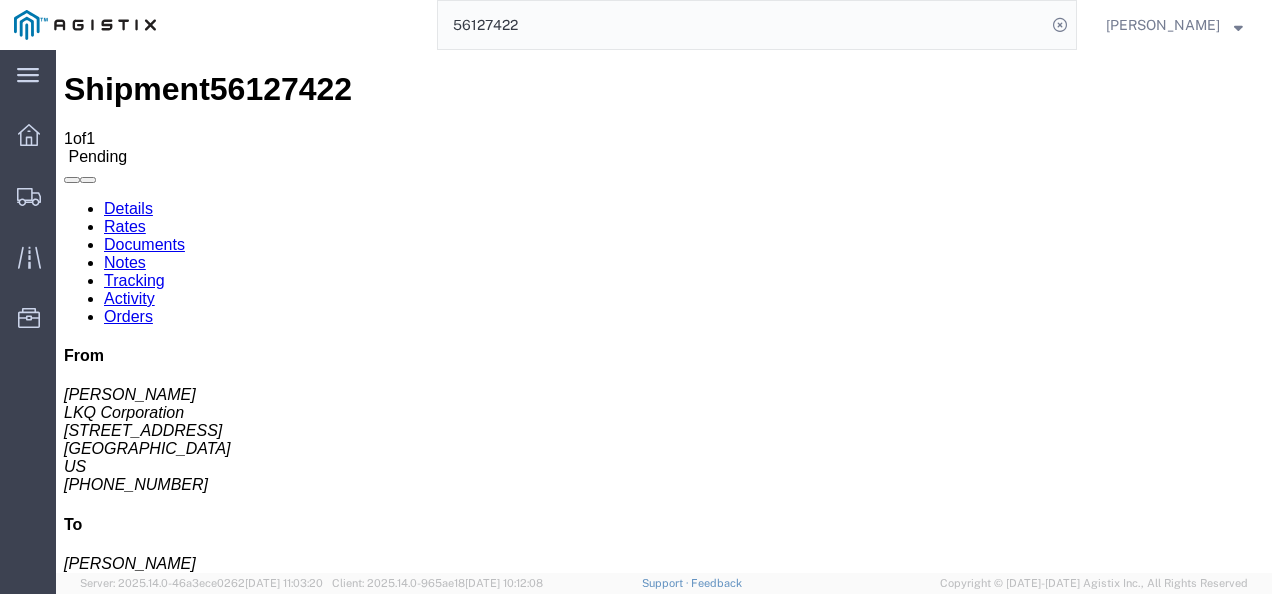 click on "Routing & Vehicle Information" 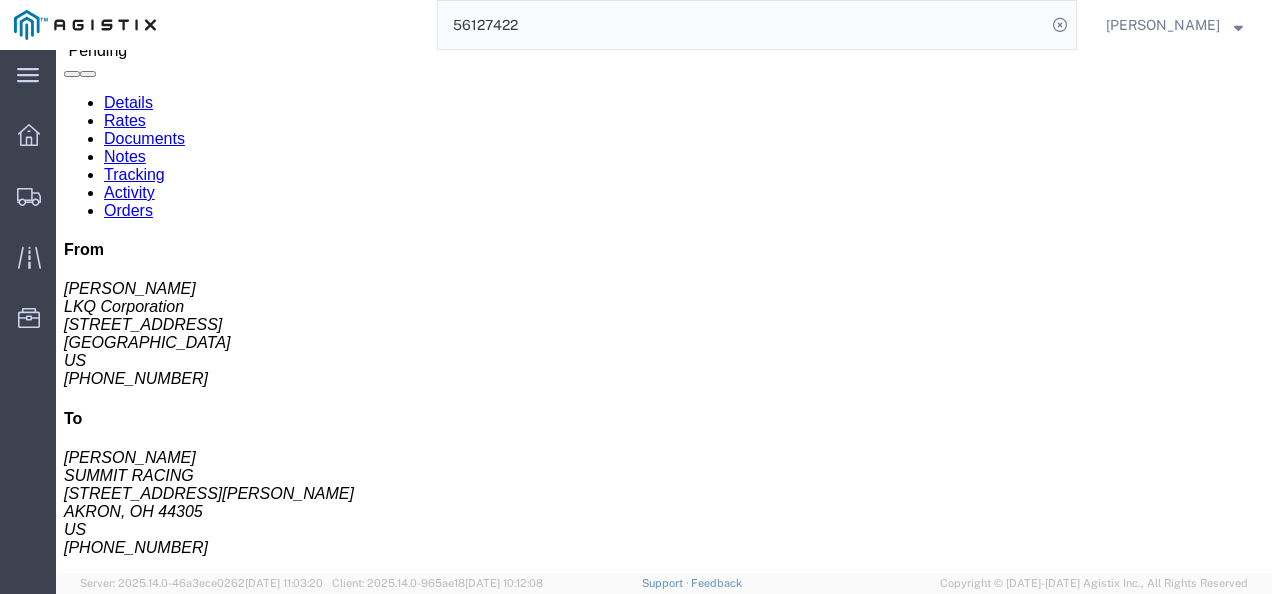 scroll, scrollTop: 0, scrollLeft: 0, axis: both 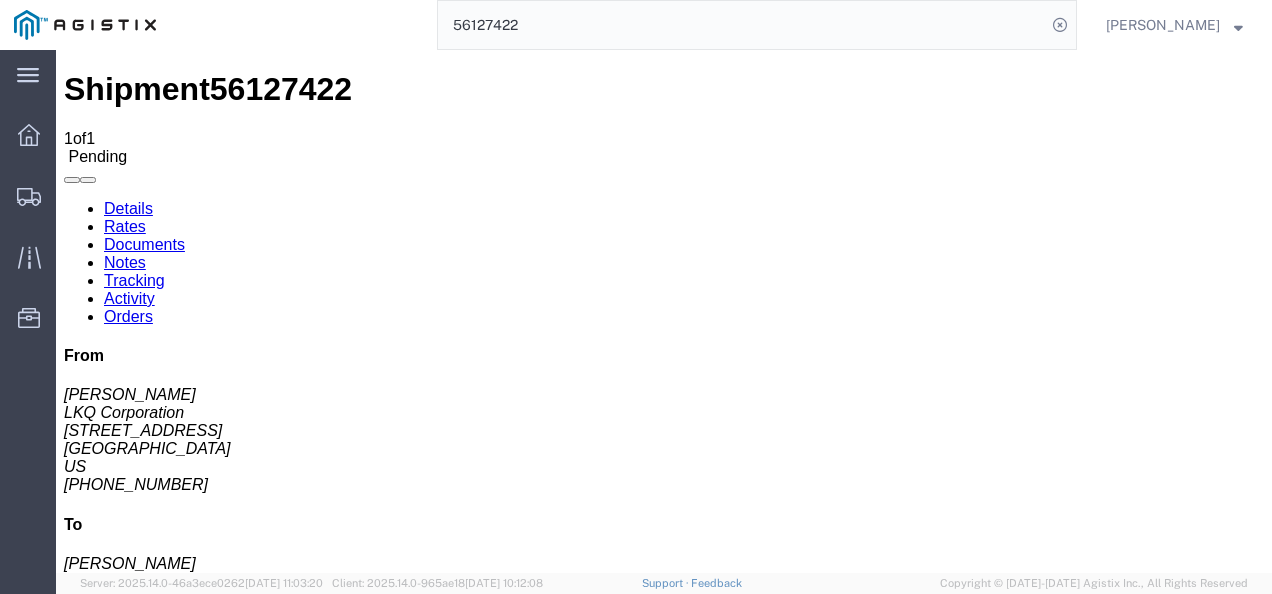 click on "Ship From
LKQ Corporation (MICHAEL VASQUEZ) 1882 1102 W Carrier Pkwy STE 100 Grand Prairie, TX 75050 United States 800-421-3746
Ship To
SUMMIT RACING (DARRELL MILLER) 2700 GILCHRIST RD AKRON, OH 44305 United States 330-630-0270 ext. 7241
Pickup & Delivery Dates
07/11/2025  13:00
-
07/11/2025  15:00
07/14/2025  09:00
Edit Date and Time
Pickup Date:
Pickup Start Date Pickup Start Time Pickup Open Date and Time
Jul 11 2025 1:00 PM
Pickup Close Date Pickup Close Time
Pickup Close Date and Time
Jul 11 2025 3:00 PM
Delivery by Date
Delivery Start Date Delivery Start Time
Deliver Open Date and Time
Jul 14 2025 9:00 AM
Deliver Close Date Deliver Close Time
Deliver Close Date and Time" 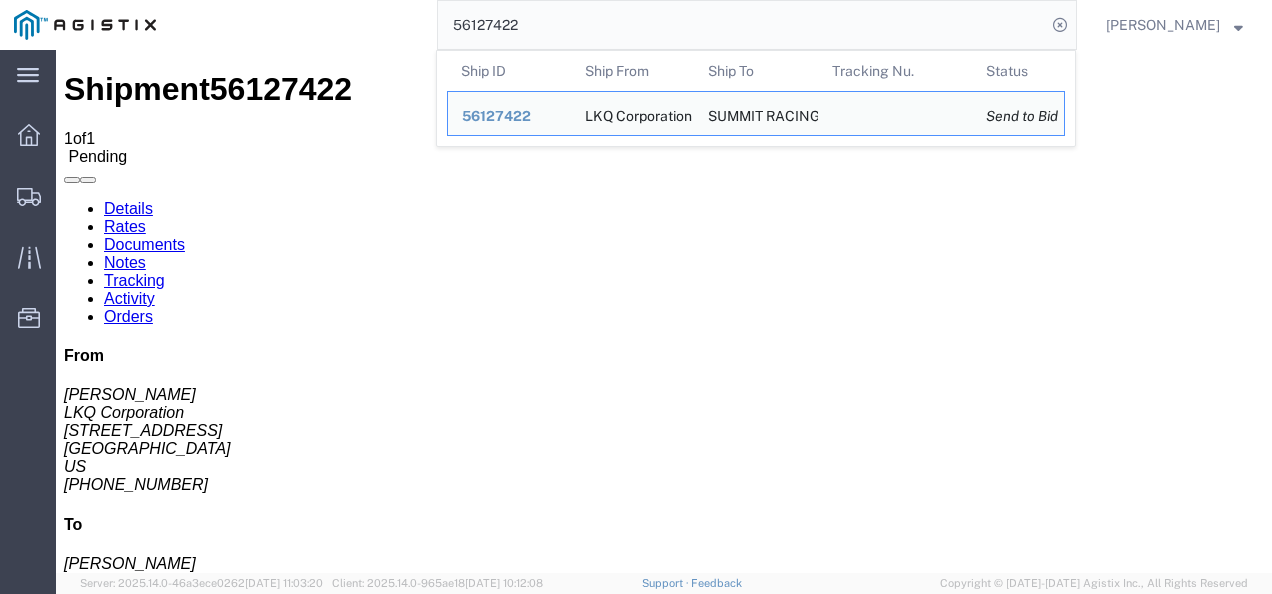 drag, startPoint x: 586, startPoint y: 50, endPoint x: 545, endPoint y: 46, distance: 41.19466 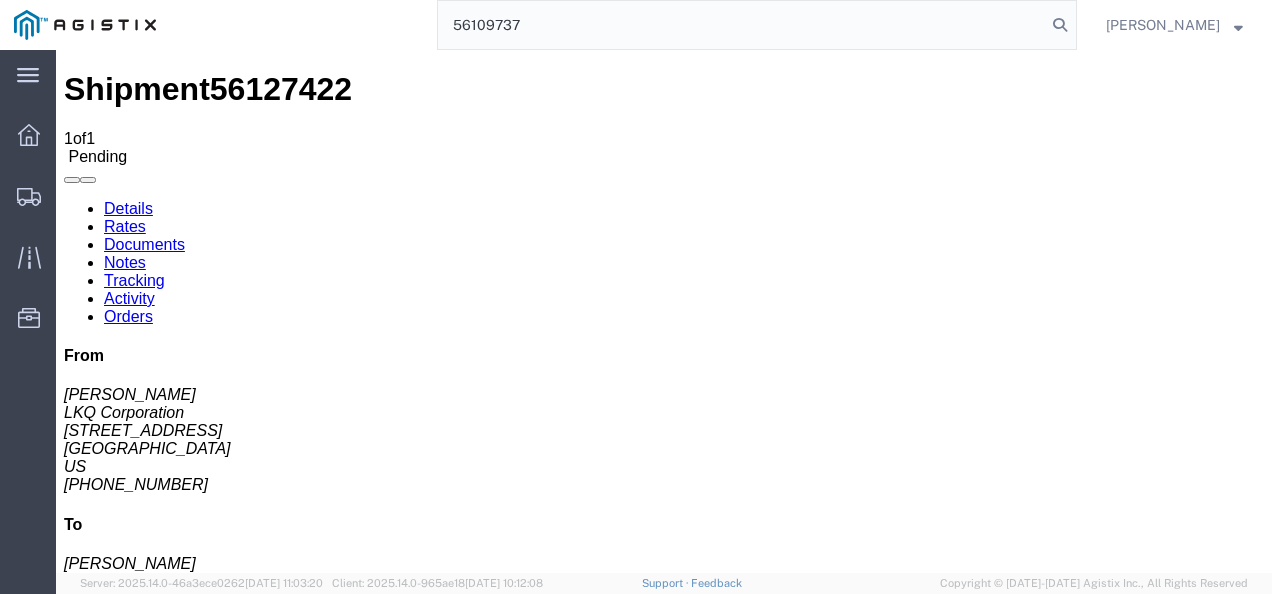 type on "56109737" 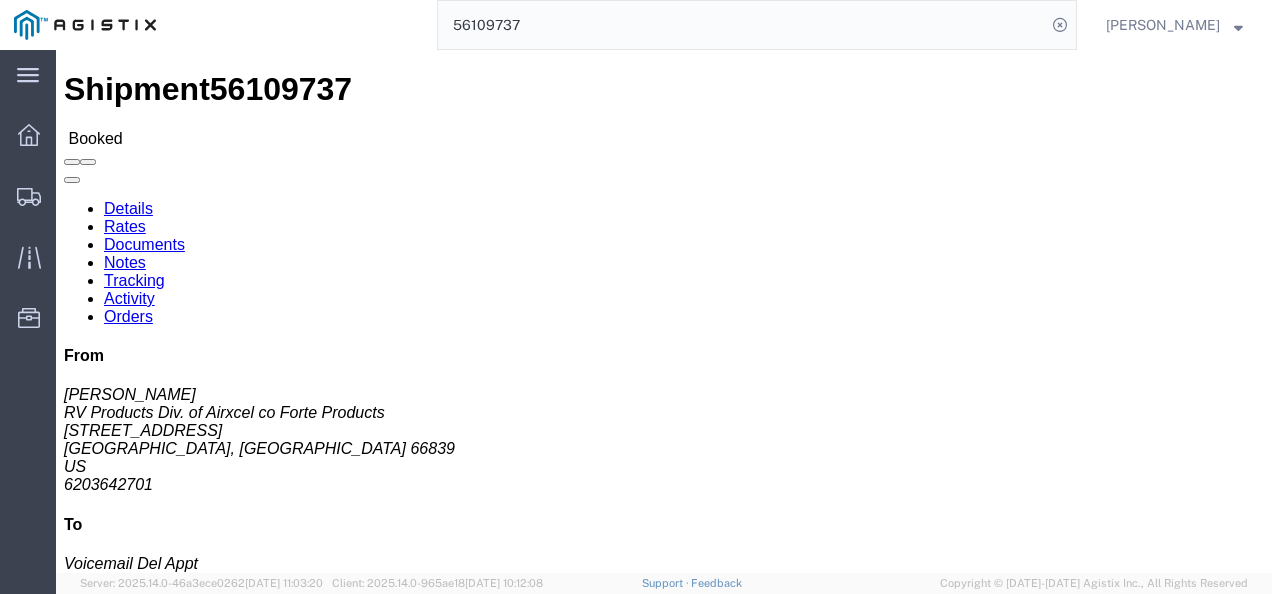 click on "Leg 1 - Truckload Vehicle 1: Standard Dry Van (53 Feet) Number of trucks: 1" 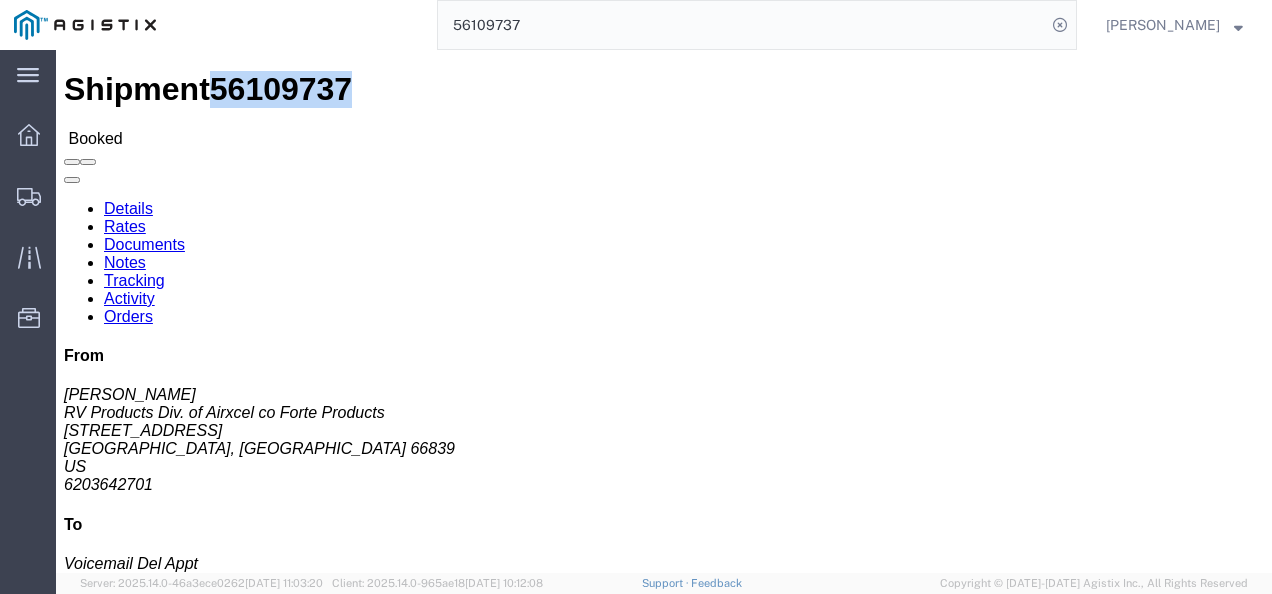 click on "56109737" 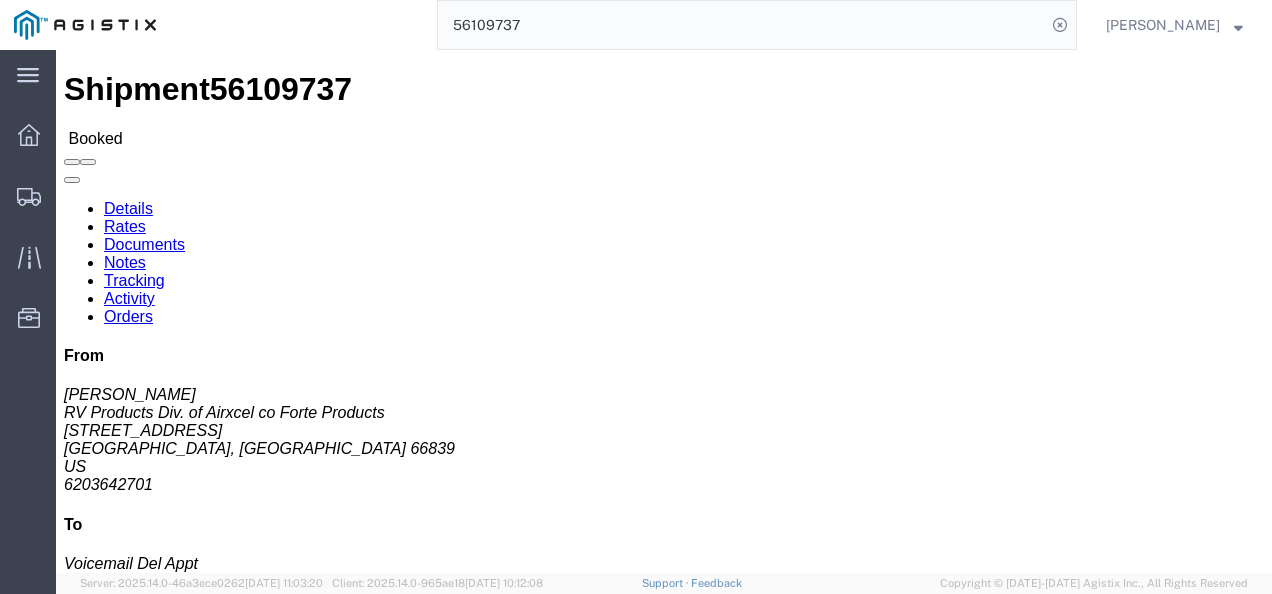 click on "56109737" 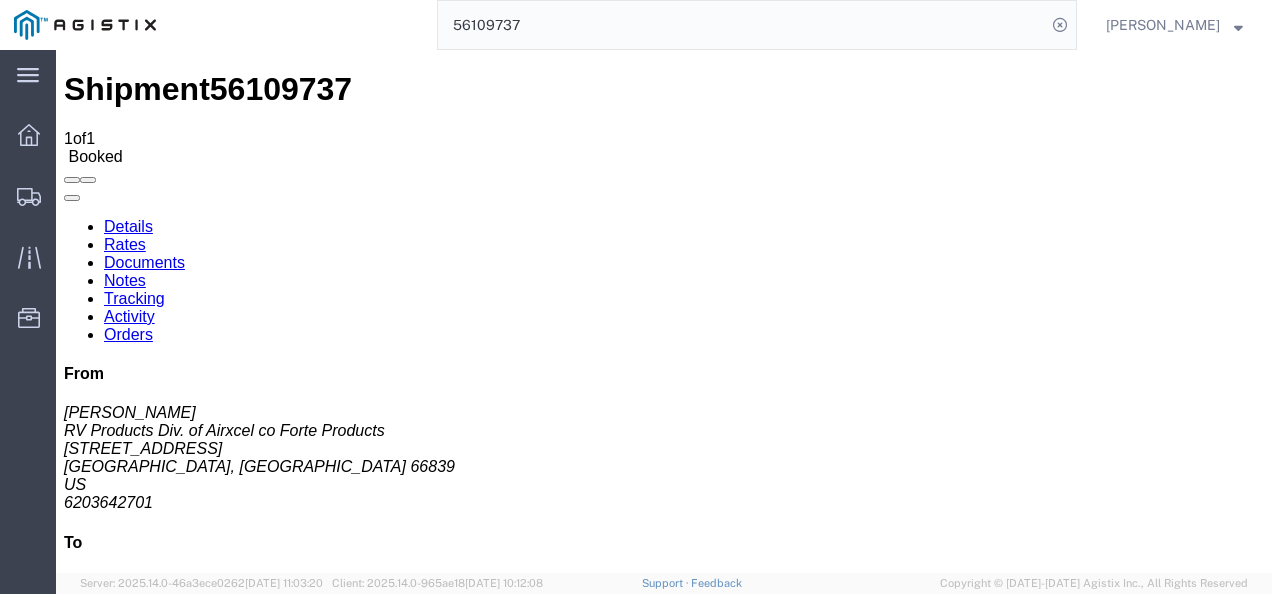 click on "Add New Tracking" at bounding box center [229, 1063] 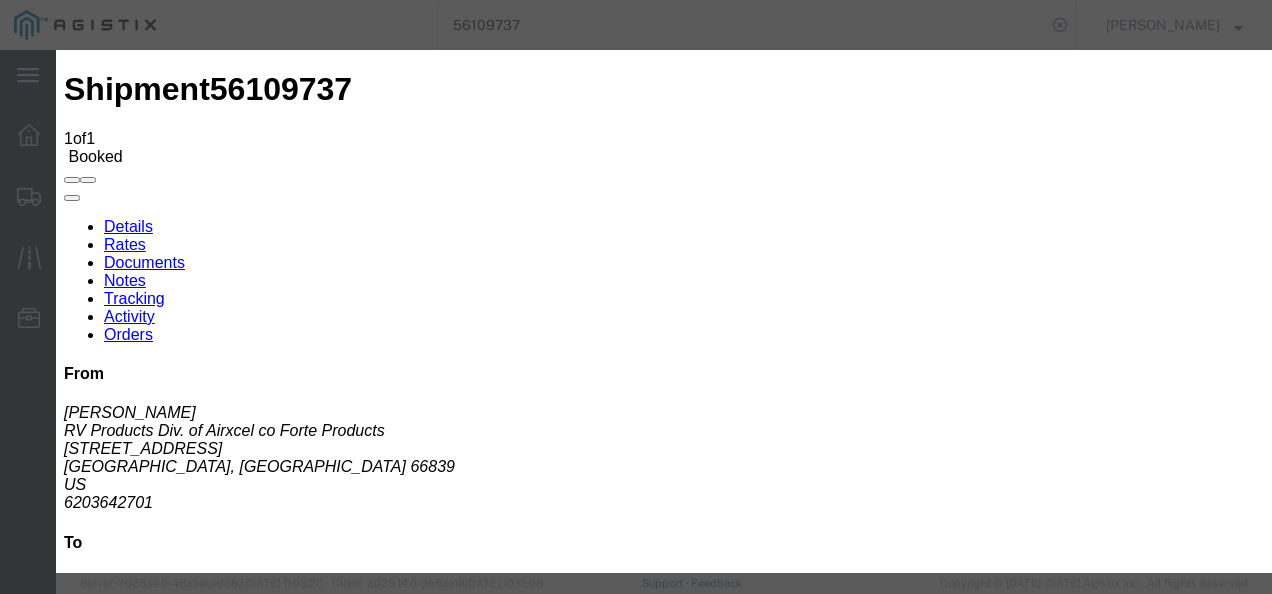 type on "07/10/2025" 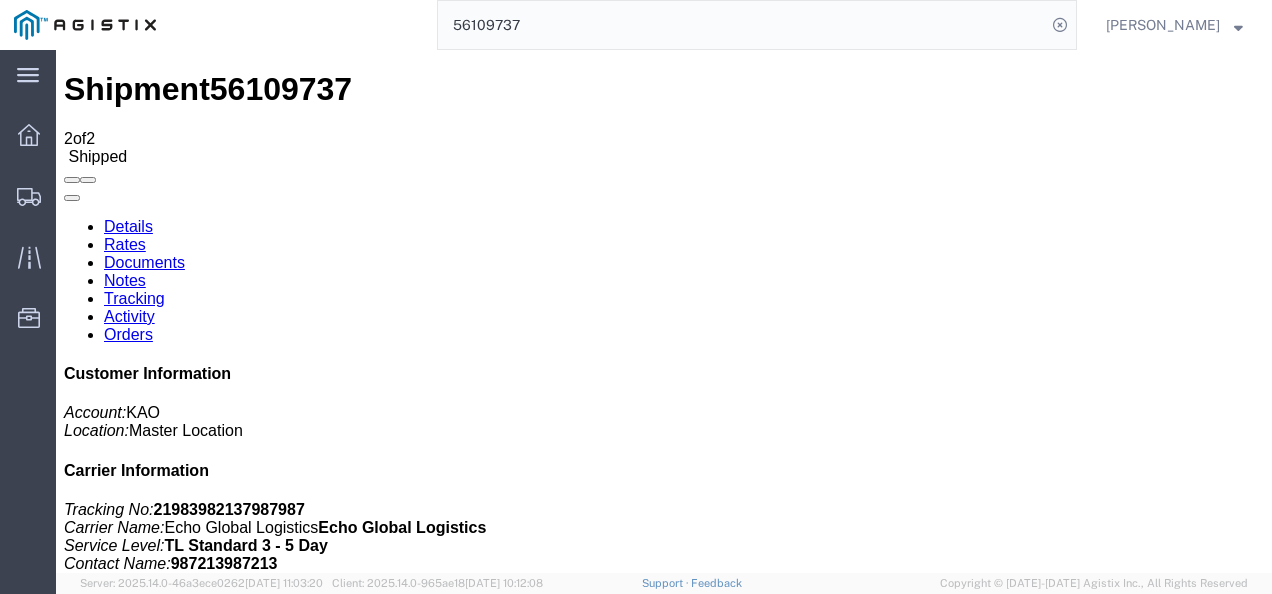 click on "56109737" 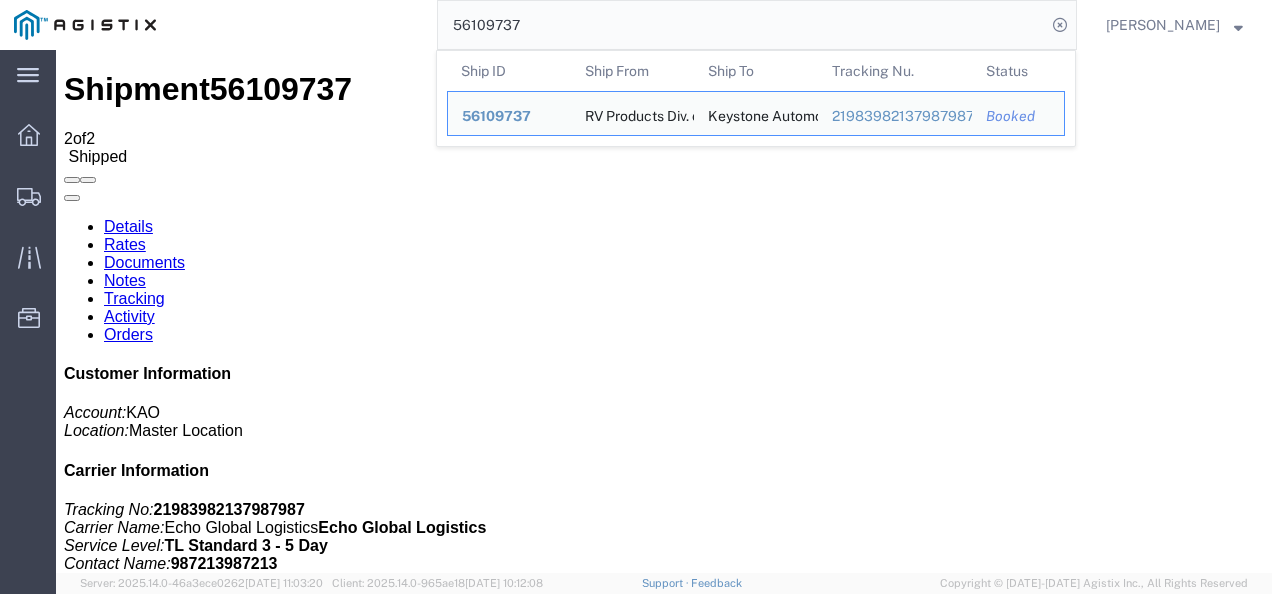 click on "56109737" 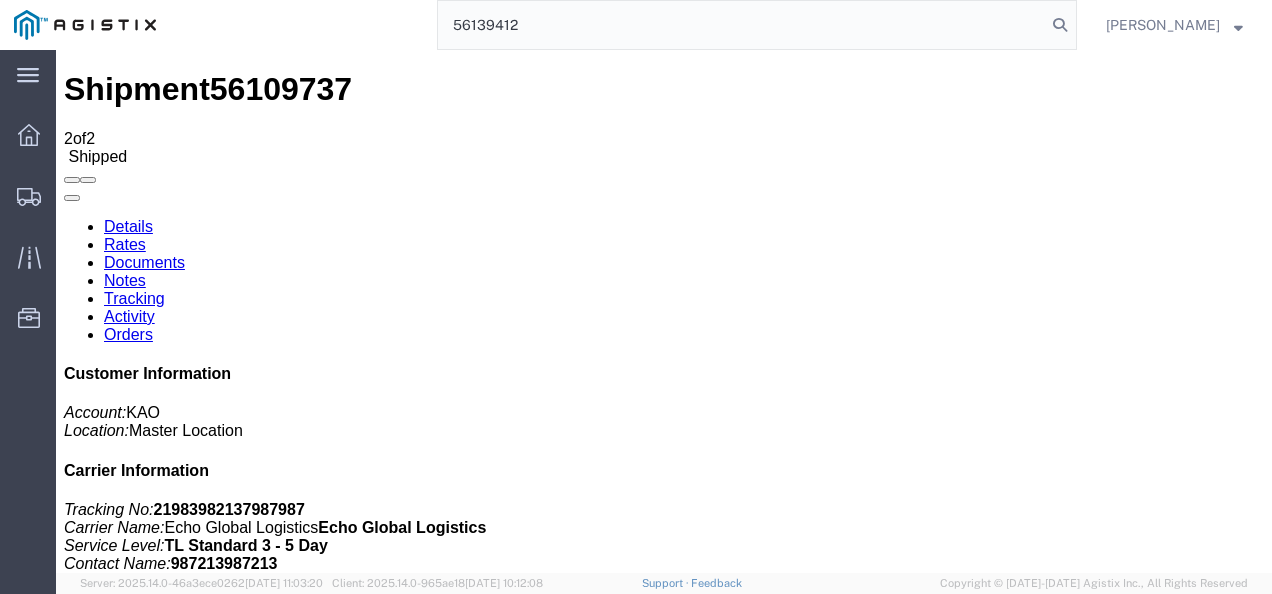 type on "56139412" 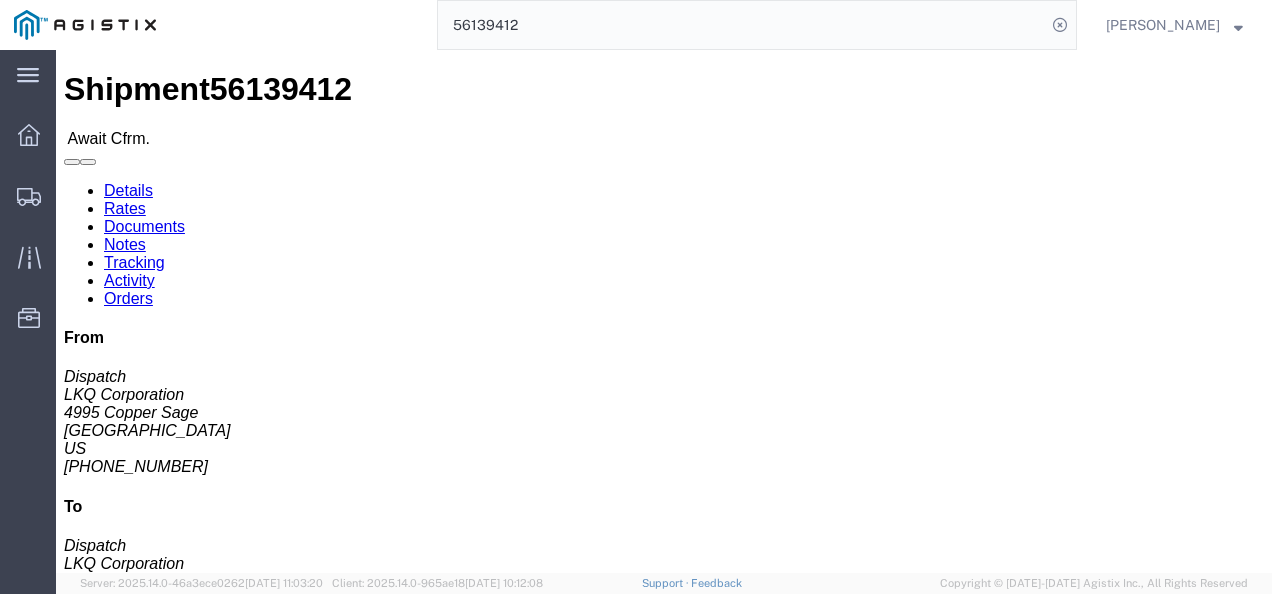 click on "Ship From LKQ Corporation (Dispatch) 1725 4995 Copper Sage North Las Vegas, NV 89081 United States 702-789-4013 jxhornyak@lkqcorp.com Ship To
LKQ Corporation (Dispatch) 1769 405 S Wanamaker Ave Ontario, CA 91761 United States 909-212-0780
Pickup & Delivery Dates
07/10/2025  07:00
-
07/10/2025  10:00  07/11/2025  08:00
-
07/11/2025  08:15 Edit Date and Time
Pickup Date:
Pickup Start Date Pickup Start Time Pickup Open Date and Time Jul 10 2025 9:31 AM Pickup Close Date Pickup Close Time
Pickup Close Date and Time
Jul 10 2025 10:31 AM
Delivery by Date
Delivery Start Date Delivery Start Time
Deliver Open Date and Time
Jul 11 2025 8:00 AM Deliver Close Date Deliver Close Time
Deliver Close Date and Time
Jul 11 2025 8:15 AM
Notify carrier of changes
Cancel Open Time 9:31 AM" 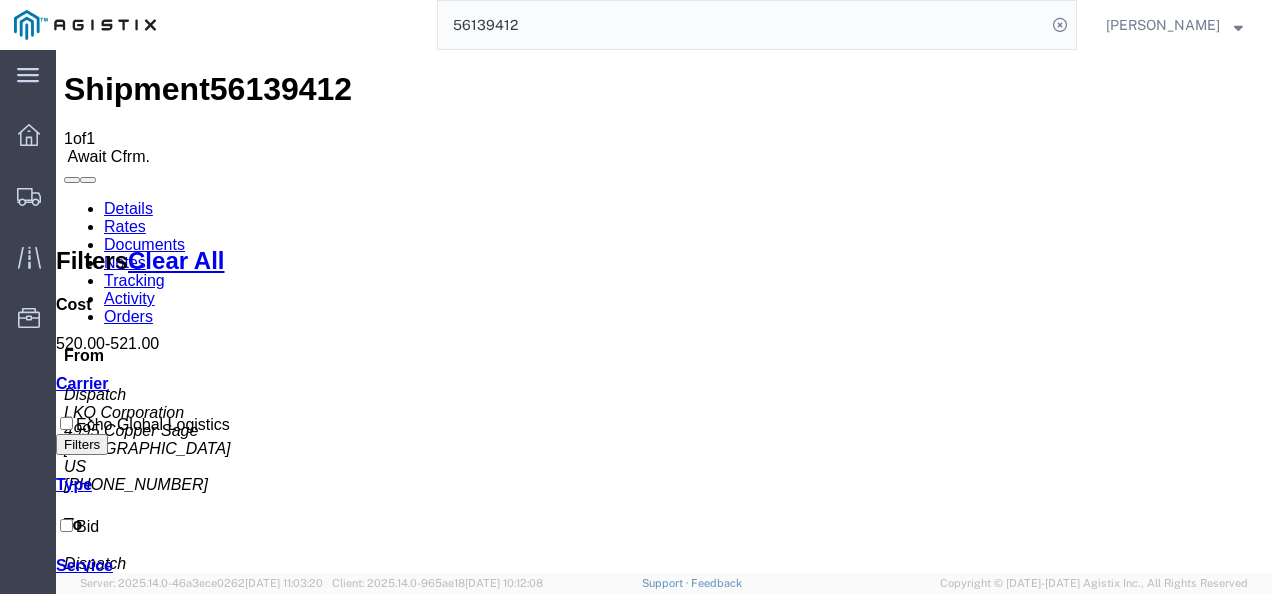 click on "Confirm" at bounding box center [839, 1381] 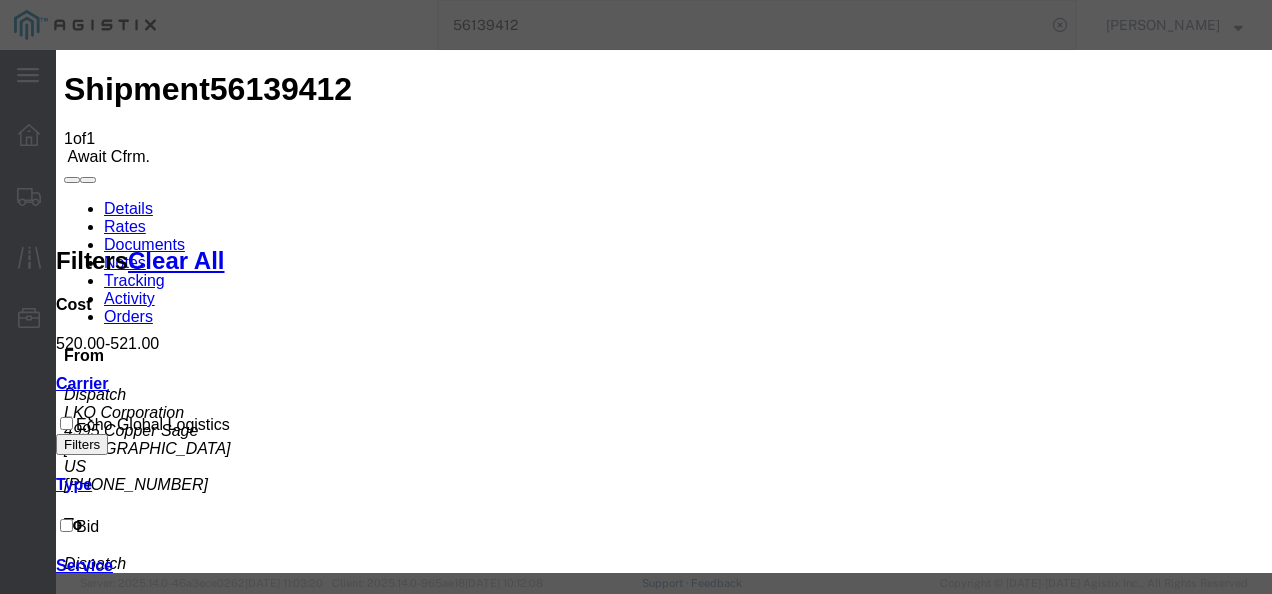 click at bounding box center (168, 3103) 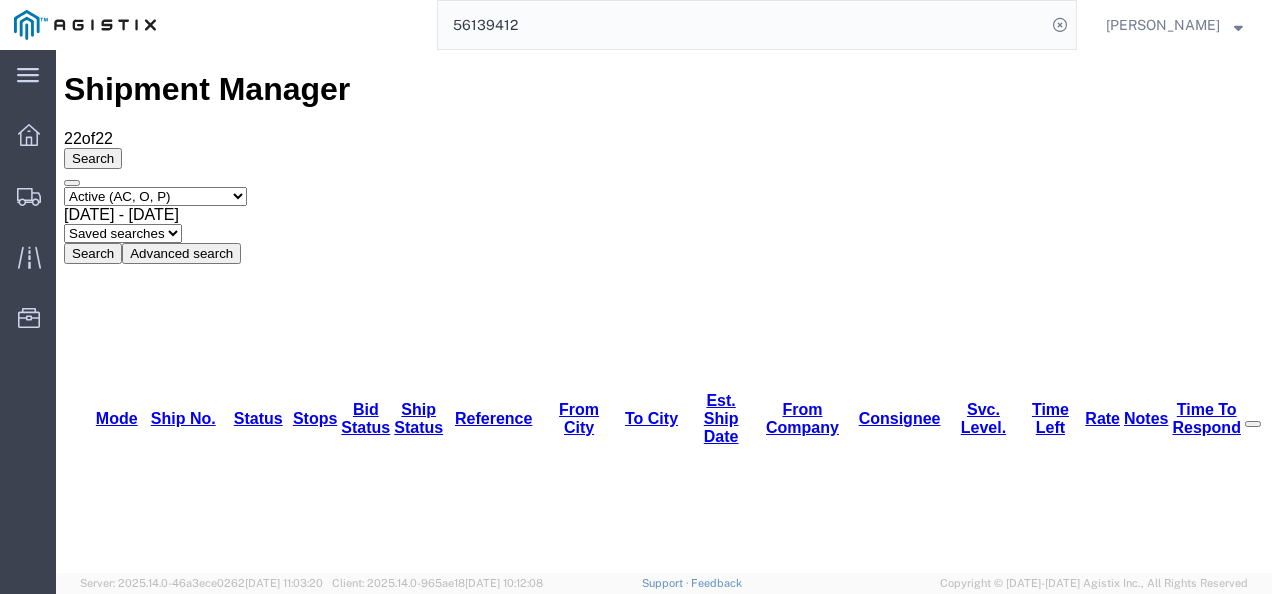 click on "56151248" at bounding box center (161, 1680) 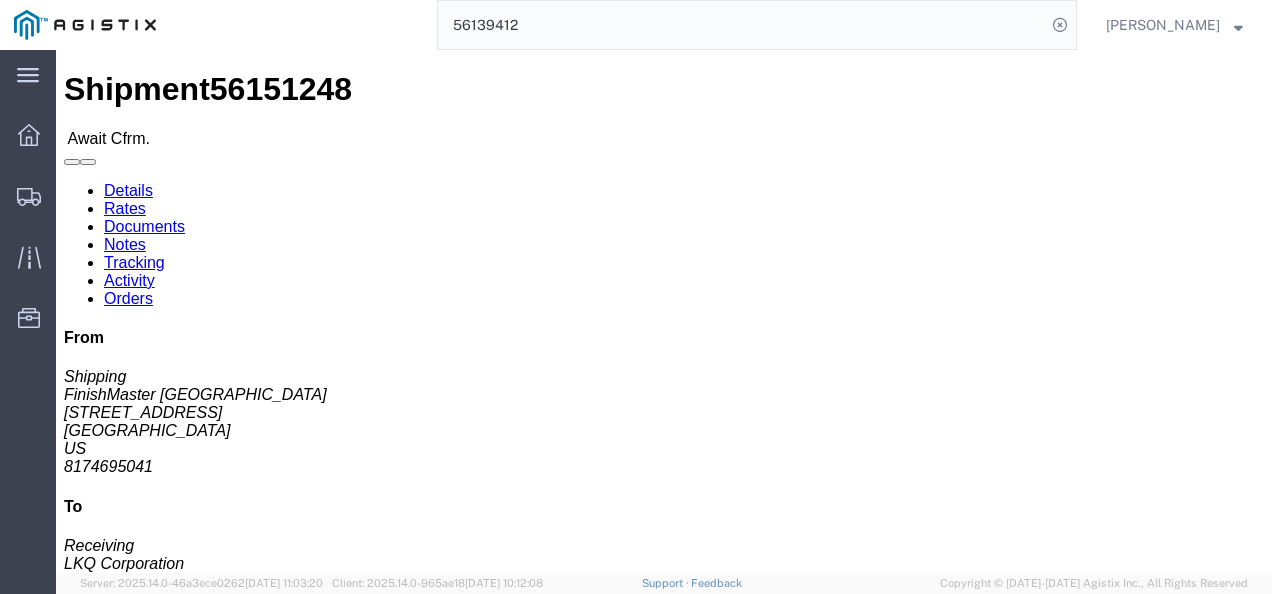 click on "Ship From FinishMaster Grand Prairie (Shipping) 3520 4003 Grand Lakes Way Suite 200 Grand Prairie, TX 75050 United States 8174695041 Ship To
LKQ Corporation (Receiving) 3091 5670 S 32nd Street Phoenix, AZ 85040 United States 602-614-5187
Pickup & Delivery Dates
07/11/2025  08:00
-
07/11/2025  18:00 Edit Date and Time
Pickup Date:
Pickup Start Date Pickup Start Time Pickup Open Date and Time Jul 11 2025 8:00 AM Pickup Close Date Pickup Close Time
Pickup Close Date and Time
Jul 11 2025 6:00 PM
Delivery by Date
Delivery Start Date Delivery Start Time
Deliver Open Date and Time
Deliver Close Date Deliver Close Time
Deliver Close Date and Time
Notify carrier of changes
Cancel
Save
Open Time 8:00 AM Cancel Apply   Close Time 6:00 PM Cancel Apply   Open Time 7:00 PM Cancel" 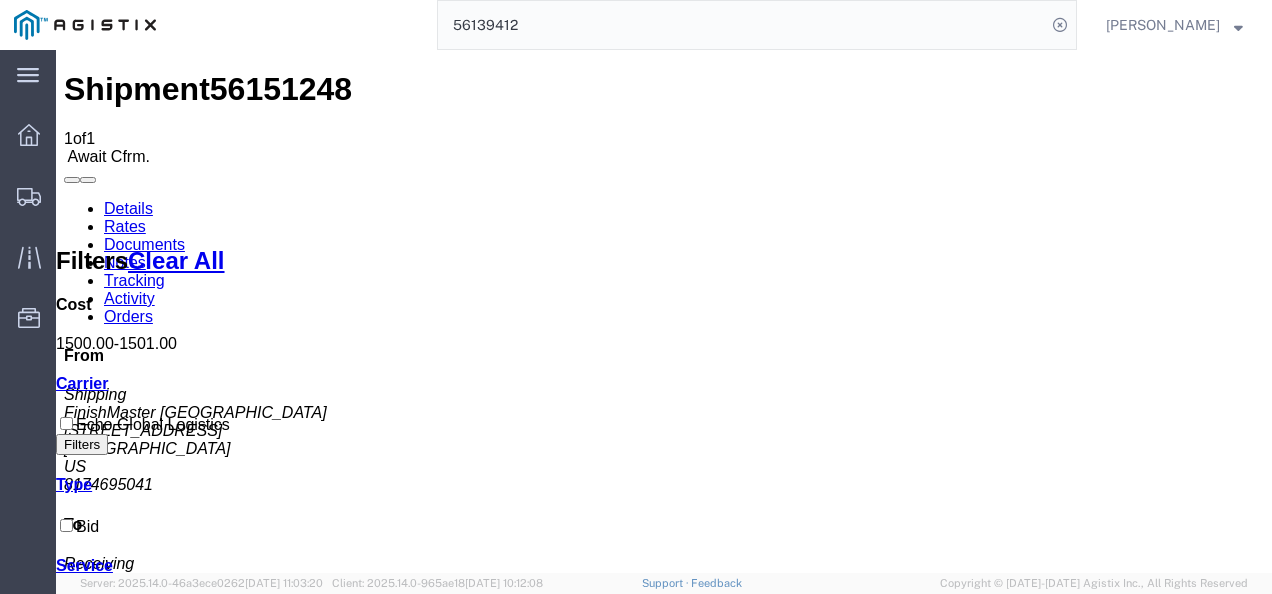 click on "Shipment  56151248 1
of
1   Await Cfrm. Details Rates Documents Notes Tracking Activity Orders From Shipping FinishMaster Grand Prairie 4003 Grand Lakes WaySuite 200 Grand Prairie, TX 75050 US 8174695041 To Receiving LKQ Corporation 5670 S 32nd Street Phoenix, AZ 85040 US 602-614-5187 Other details Reference #: 56151248 Ship Date/Time: 07/11/2025 Mode: Truckload Created By: Agistix Truckload Services Created By Email:
offline_notificatio...
Carrier Information Tracking No:  Contact Name:  Contact Phone:  Service Level: TL Standard 3 - 5 Day Carrier: Echo Global Logistics Transit status:  Please fix the following errors Rates Filter Filters Clear All Cost 1500.00  -
1501.00 Transit Days Carrier   Echo Global Logistics Filters Type   Bid Service   TL Standard 3 - 5 Day Search: Carrier Service Estimated Transit Transit Days Type Cost Confirm Echo Global Logistics TL Standard 3 - 5 Day 3-5 Day Economy Bid 1,500.00 USD Decline Shipment To" at bounding box center [664, 897] 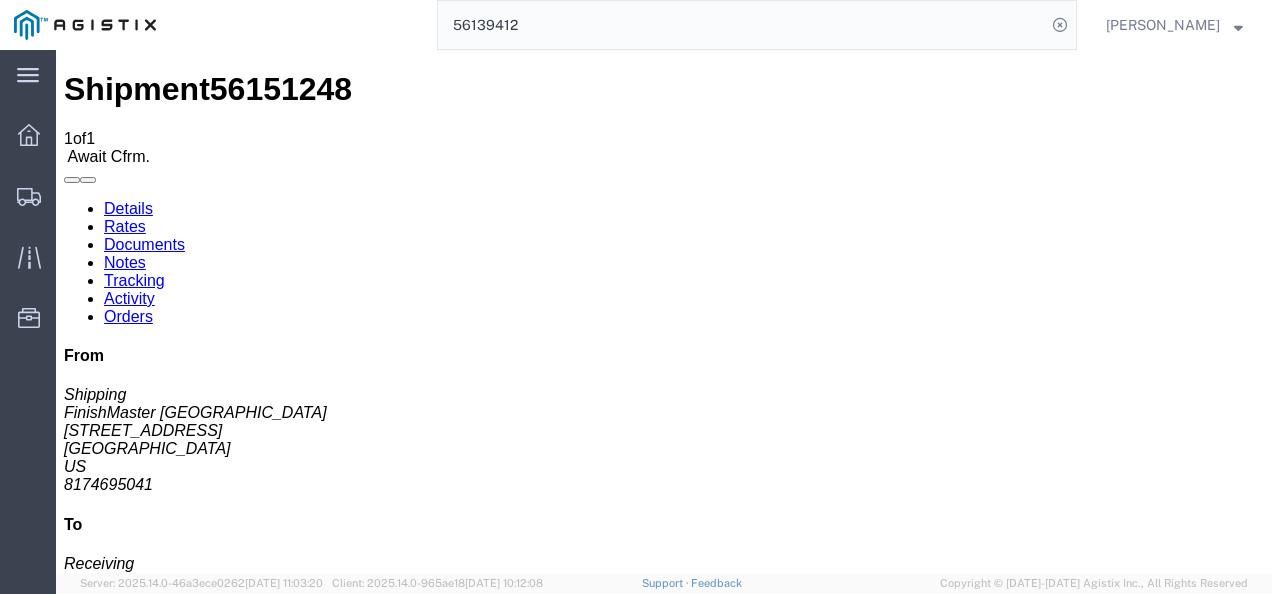 click on "Ship From
FinishMaster Grand Prairie (Shipping) 3520 4003 Grand Lakes Way Suite 200 Grand Prairie, TX 75050 United States 8174695041
Ship To
LKQ Corporation (Receiving) 3091 5670 S 32nd Street Phoenix, AZ 85040 United States 602-614-5187
Pickup & Delivery Dates
07/11/2025  08:00
-
07/11/2025  18:00
Edit Date and Time
Pickup Date:
Pickup Start Date Pickup Start Time Pickup Open Date and Time
Jul 11 2025 8:00 AM
Pickup Close Date Pickup Close Time
Pickup Close Date and Time
Jul 11 2025 6:00 PM
Delivery by Date
Delivery Start Date Delivery Start Time
Deliver Open Date and Time
Deliver Close Date Deliver Close Time
Deliver Close Date and Time
Cancel
Open Time 8:00 AM Cancel" 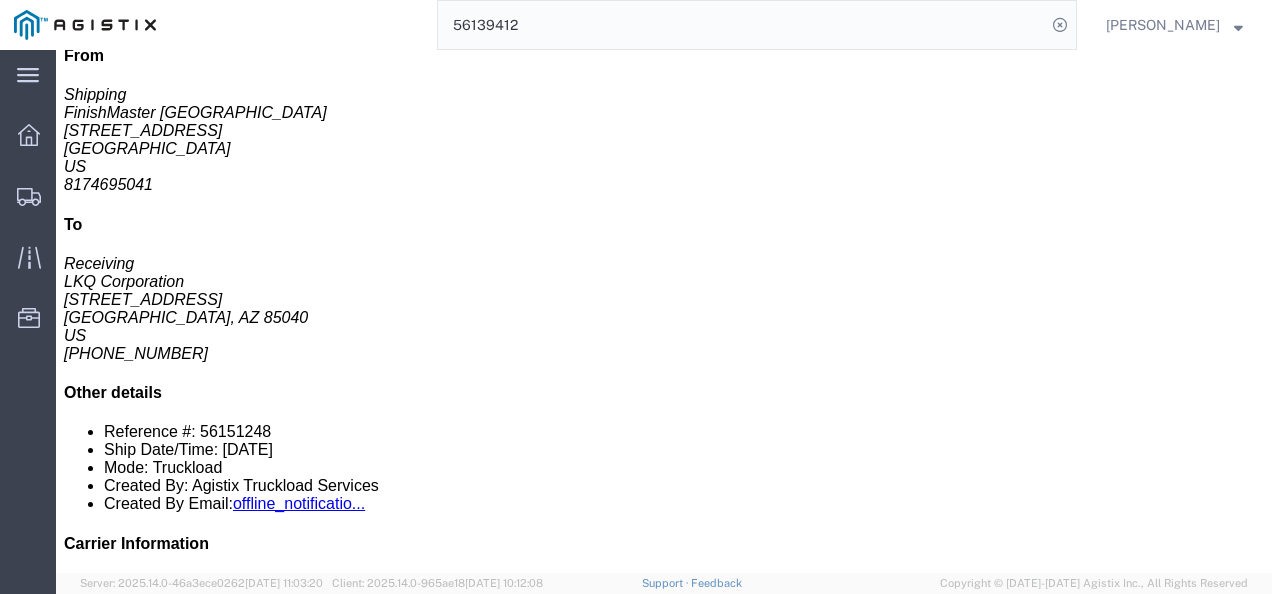 scroll, scrollTop: 0, scrollLeft: 0, axis: both 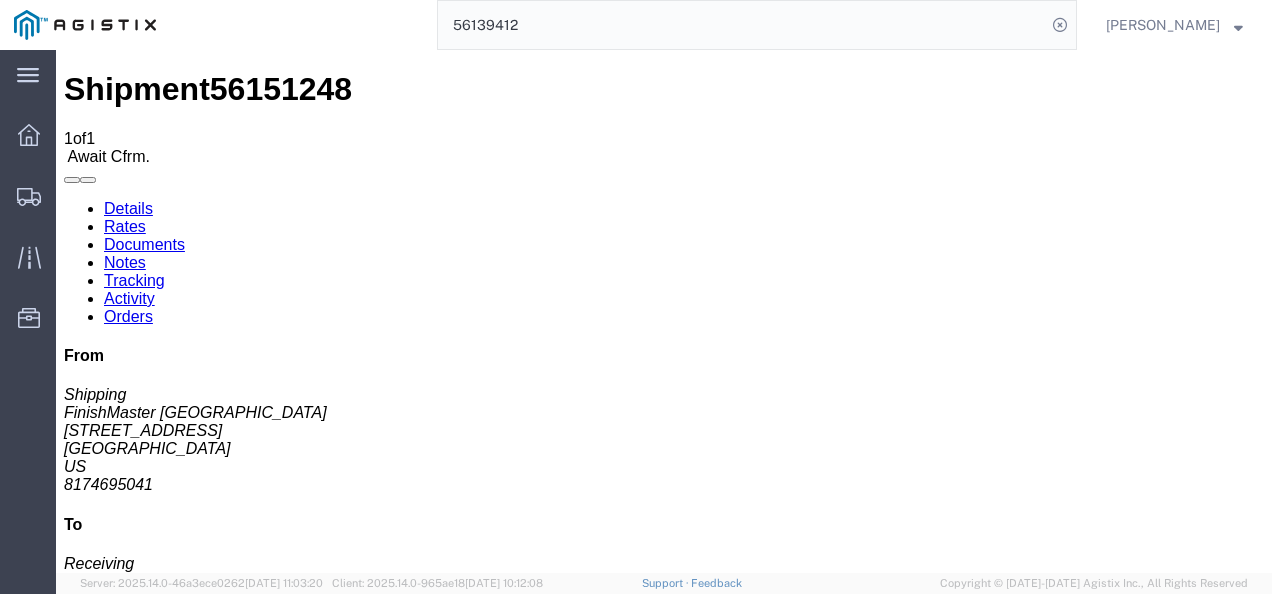 click on "Ship From
FinishMaster Grand Prairie (Shipping) 3520 4003 Grand Lakes Way Suite 200 Grand Prairie, TX 75050 United States 8174695041
Ship To
LKQ Corporation (Receiving) 3091 5670 S 32nd Street Phoenix, AZ 85040 United States 602-614-5187
Pickup & Delivery Dates
07/11/2025  08:00
-
07/11/2025  18:00
Edit Date and Time
Pickup Date:
Pickup Start Date Pickup Start Time Pickup Open Date and Time
Jul 11 2025 8:00 AM
Pickup Close Date Pickup Close Time
Pickup Close Date and Time
Jul 11 2025 6:00 PM
Delivery by Date
Delivery Start Date Delivery Start Time
Deliver Open Date and Time
Deliver Close Date Deliver Close Time
Deliver Close Date and Time
Cancel
Open Time 8:00 AM Cancel" 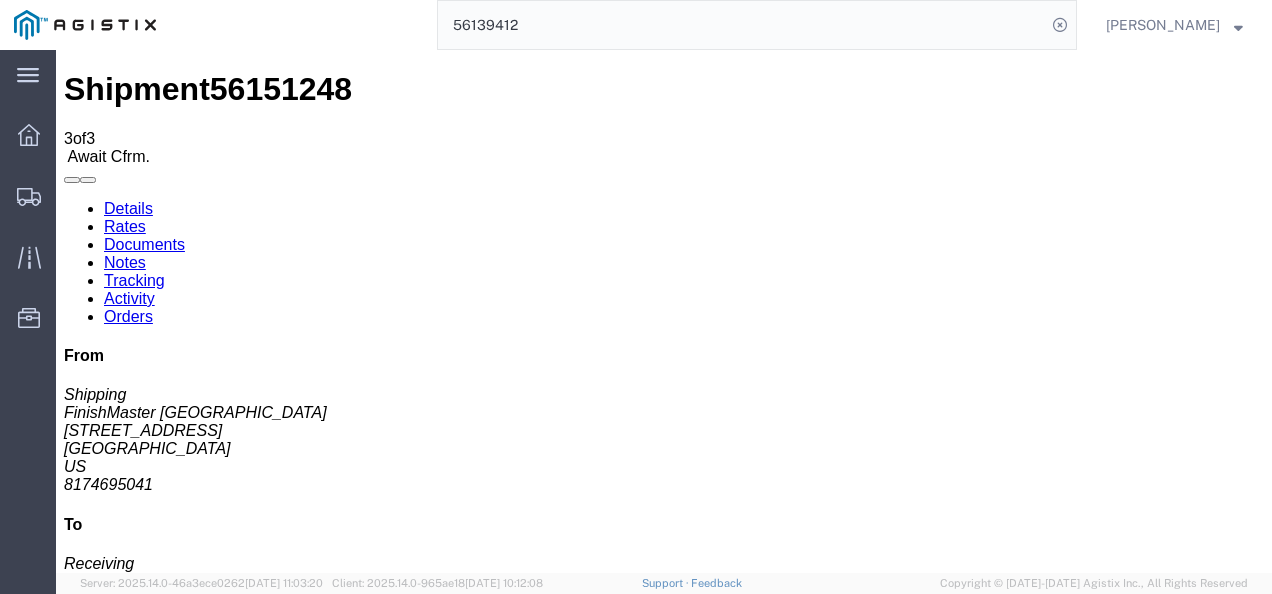 drag, startPoint x: 596, startPoint y: 437, endPoint x: 413, endPoint y: 303, distance: 226.8149 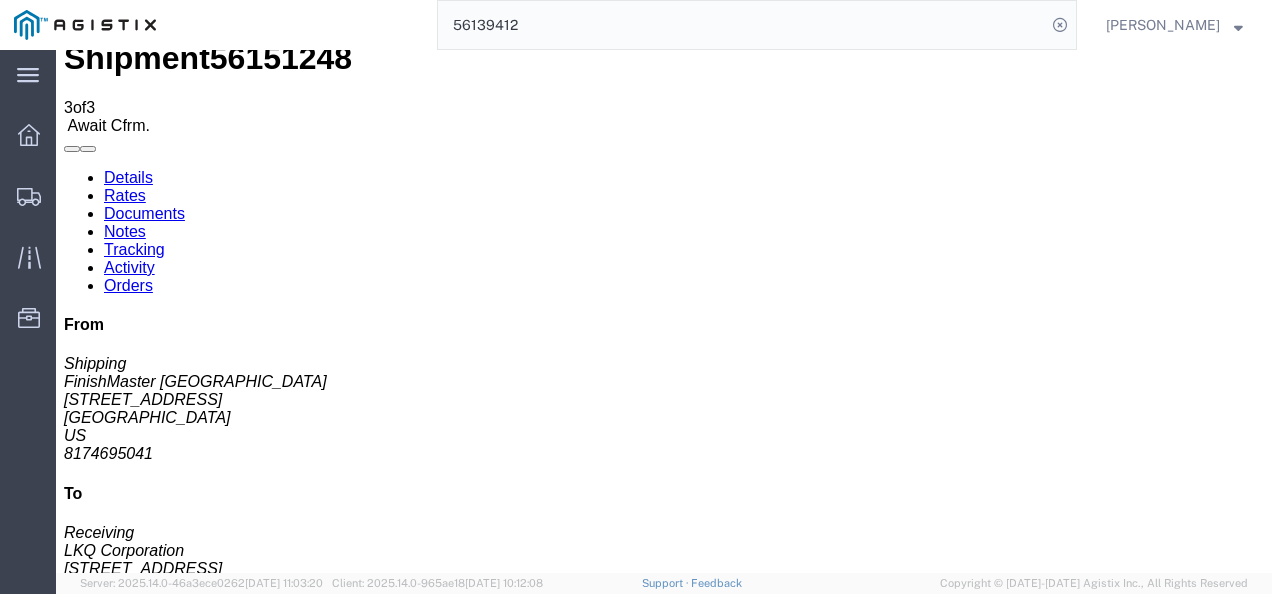 scroll, scrollTop: 0, scrollLeft: 0, axis: both 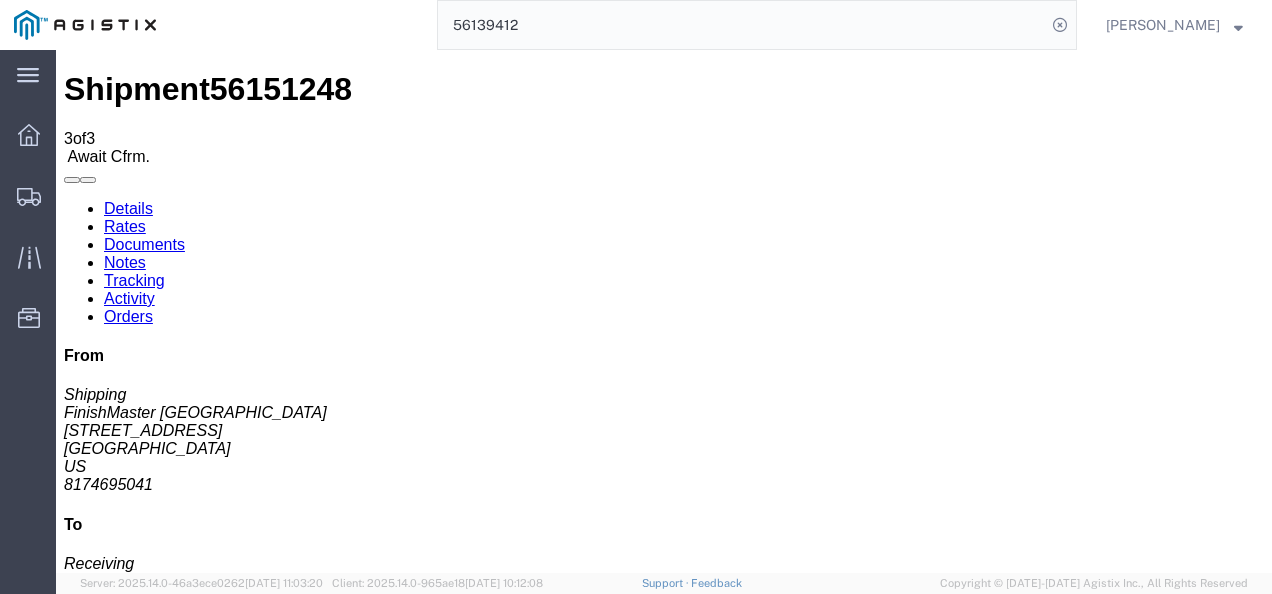 click on "Ship From
FinishMaster Grand Prairie (Shipping) 3520 4003 Grand Lakes Way Suite 200 Grand Prairie, TX 75050 United States 8174695041
Ship To
LKQ Corporation (Receiving) 3091 5670 S 32nd Street Phoenix, AZ 85040 United States 602-614-5187
Pickup & Delivery Dates
07/11/2025  08:00
-
07/11/2025  18:00
Edit Date and Time
Pickup Date:
Pickup Start Date Pickup Start Time Pickup Open Date and Time
Jul 11 2025 8:00 AM
Pickup Close Date Pickup Close Time
Pickup Close Date and Time
Jul 11 2025 6:00 PM
Delivery by Date
Delivery Start Date Delivery Start Time
Deliver Open Date and Time
Deliver Close Date Deliver Close Time
Deliver Close Date and Time
Cancel
Open Time 8:00 AM Cancel" 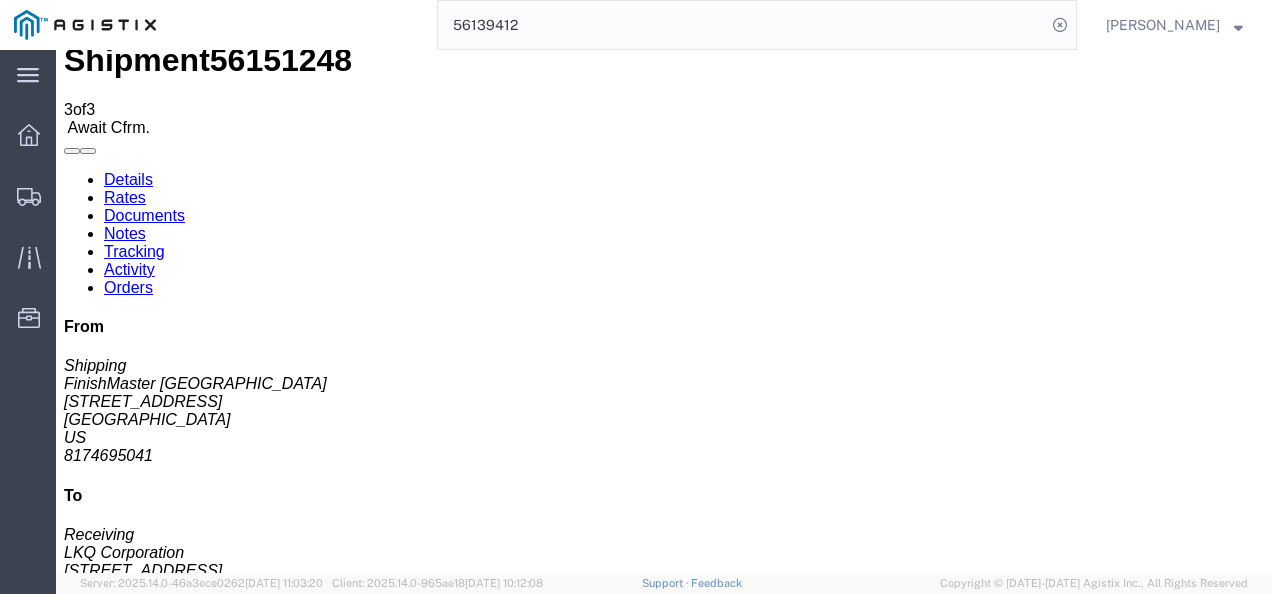 scroll, scrollTop: 0, scrollLeft: 0, axis: both 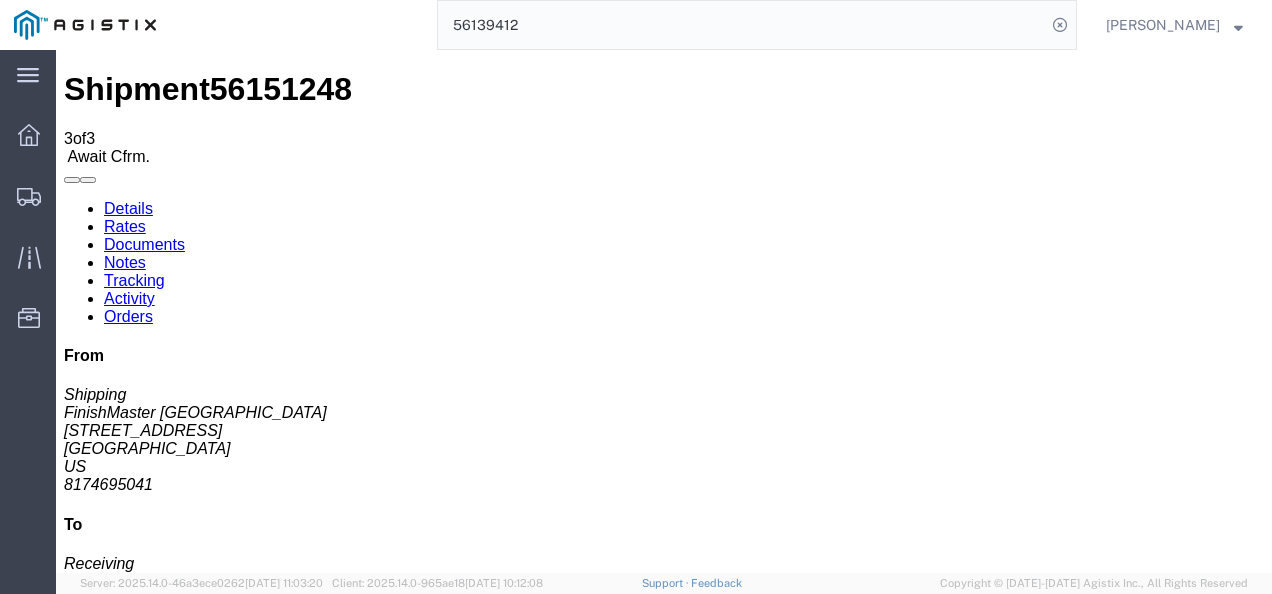 click on "Ship From
FinishMaster Grand Prairie (Shipping) 3520 4003 Grand Lakes Way Suite 200 Grand Prairie, TX 75050 United States 8174695041
Ship To
LKQ Corporation (Receiving) 3091 5670 S 32nd Street Phoenix, AZ 85040 United States 602-614-5187
Pickup & Delivery Dates
07/11/2025  08:00
-
07/11/2025  18:00
Edit Date and Time
Pickup Date:
Pickup Start Date Pickup Start Time Pickup Open Date and Time
Jul 11 2025 8:00 AM
Pickup Close Date Pickup Close Time
Pickup Close Date and Time
Jul 11 2025 6:00 PM
Delivery by Date
Delivery Start Date Delivery Start Time
Deliver Open Date and Time
Deliver Close Date Deliver Close Time
Deliver Close Date and Time
Cancel
Open Time 8:00 AM Cancel" 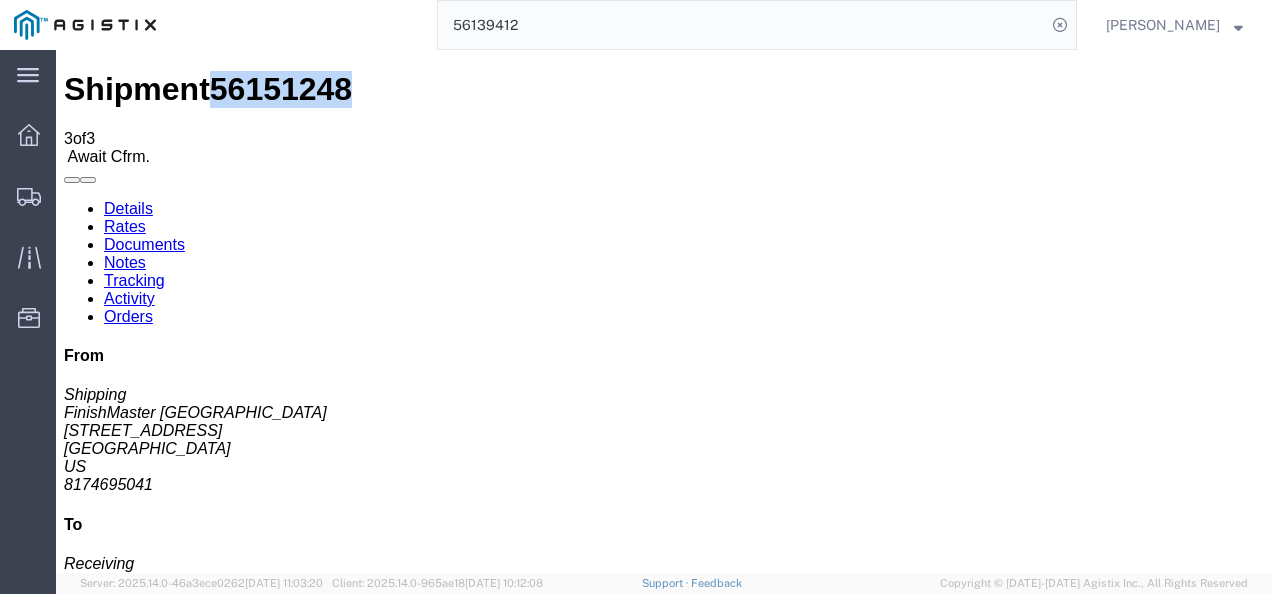 click on "56151248" 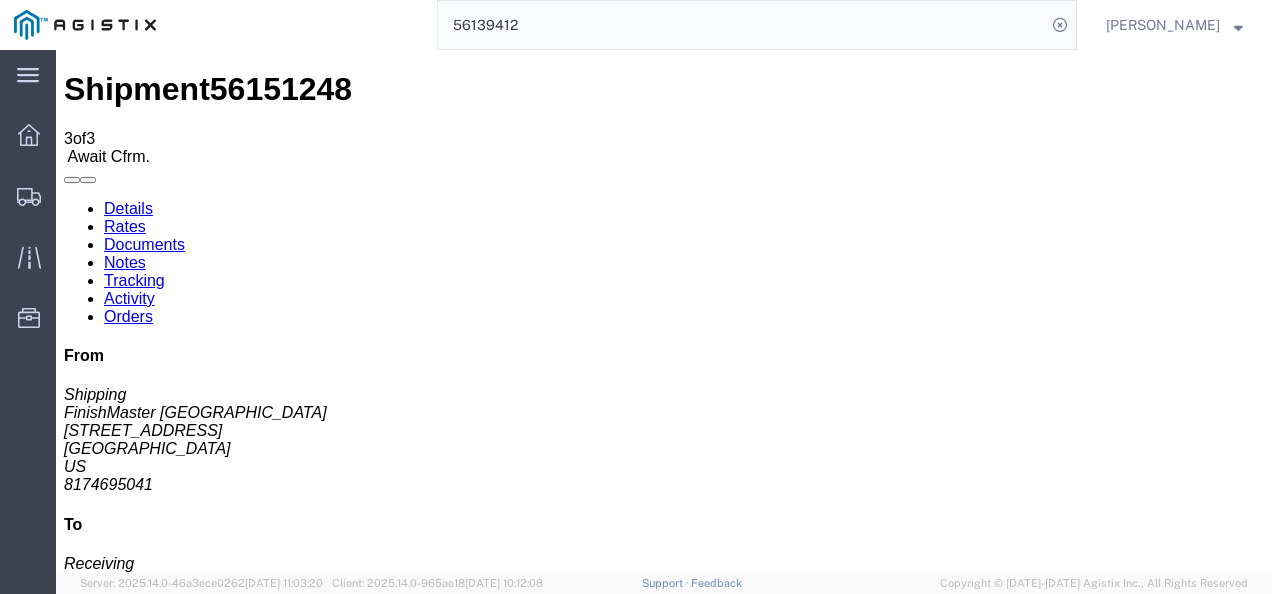 click on "Ship From
FinishMaster Grand Prairie (Shipping) 3520 4003 Grand Lakes Way Suite 200 Grand Prairie, TX 75050 United States 8174695041
Ship To
LKQ Corporation (Receiving) 3091 5670 S 32nd Street Phoenix, AZ 85040 United States 602-614-5187
Pickup & Delivery Dates
07/11/2025  08:00
-
07/11/2025  18:00
Edit Date and Time
Pickup Date:
Pickup Start Date Pickup Start Time Pickup Open Date and Time
Jul 11 2025 8:00 AM
Pickup Close Date Pickup Close Time
Pickup Close Date and Time
Jul 11 2025 6:00 PM
Delivery by Date
Delivery Start Date Delivery Start Time
Deliver Open Date and Time
Deliver Close Date Deliver Close Time
Deliver Close Date and Time
Cancel
Open Time 8:00 AM Cancel" 